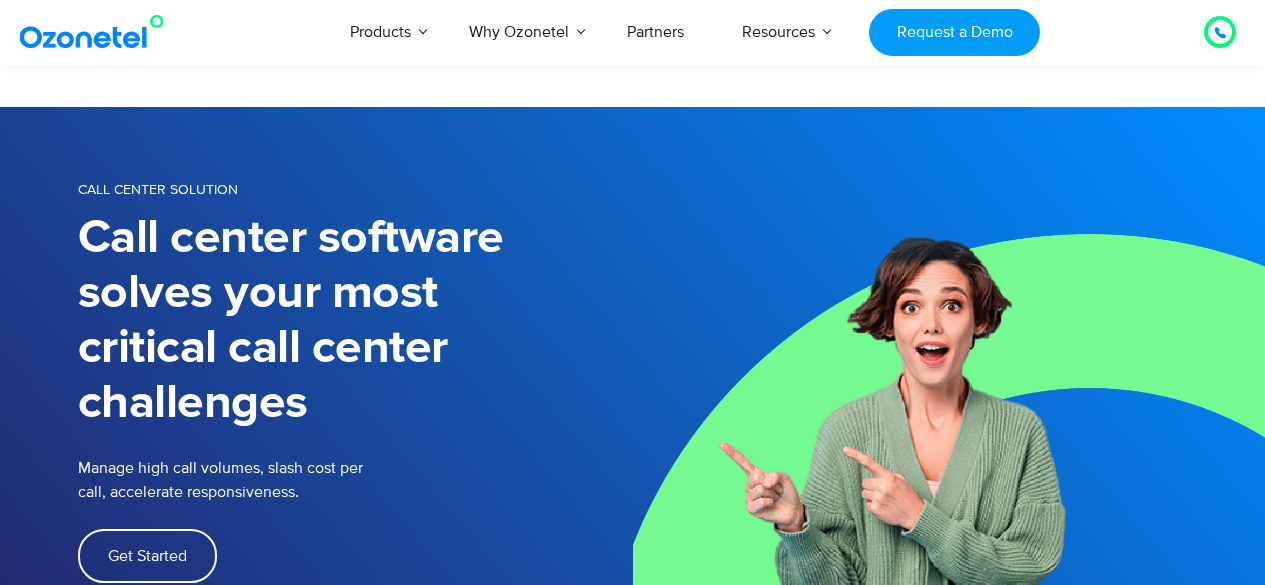 scroll, scrollTop: 622, scrollLeft: 0, axis: vertical 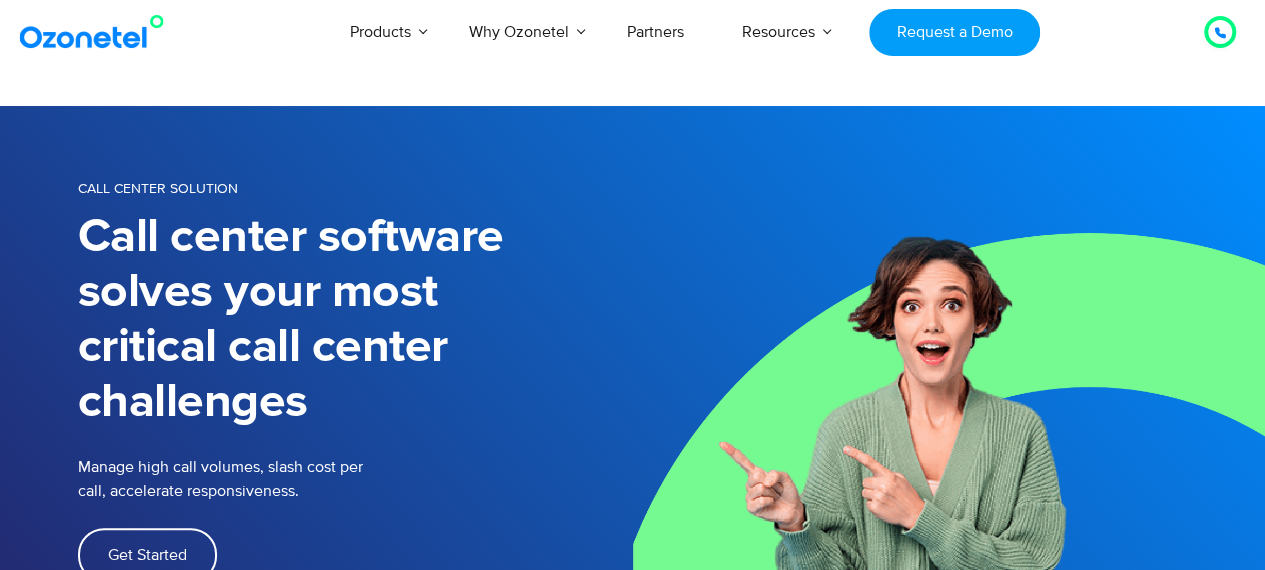 click on "Call Center Solution
Call center software solves your most critical call center challenges
Manage high call volumes, slash cost per call, accelerate responsiveness.
Get Started
Trusted by 2500+ Businesses" at bounding box center (632, 455) 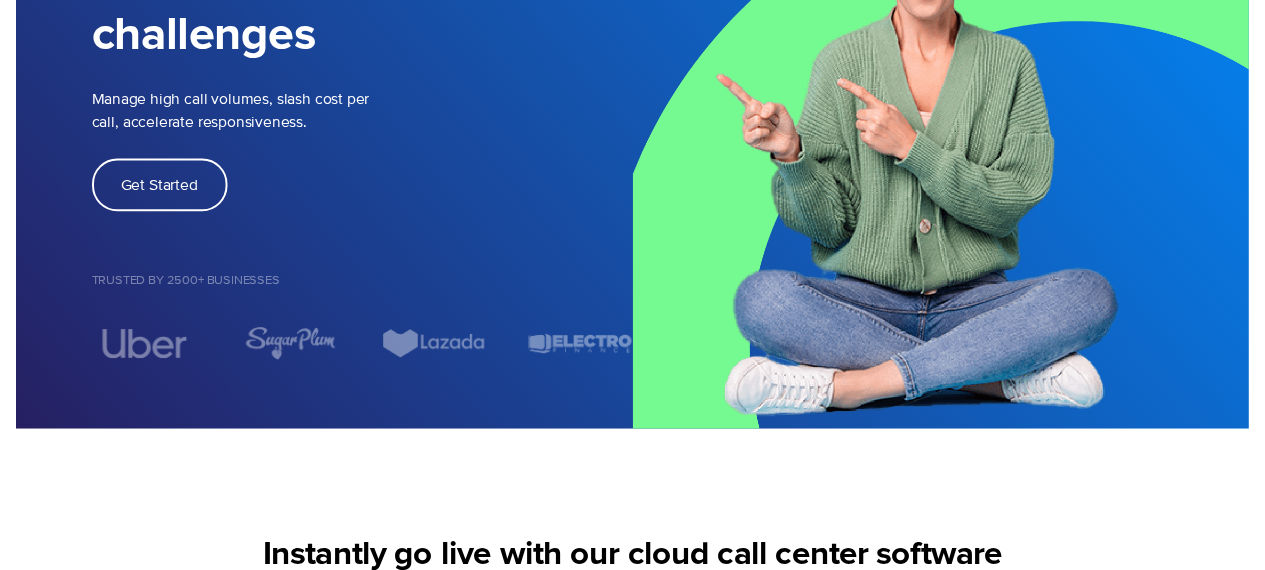 scroll, scrollTop: 0, scrollLeft: 0, axis: both 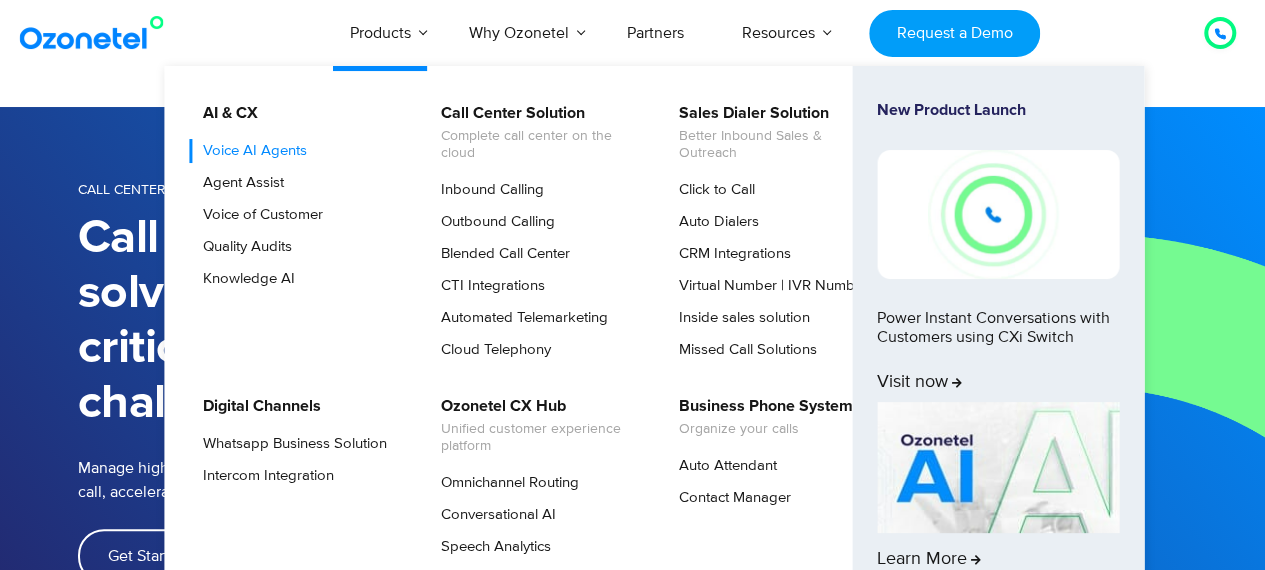 click on "Voice AI Agents" at bounding box center [250, 151] 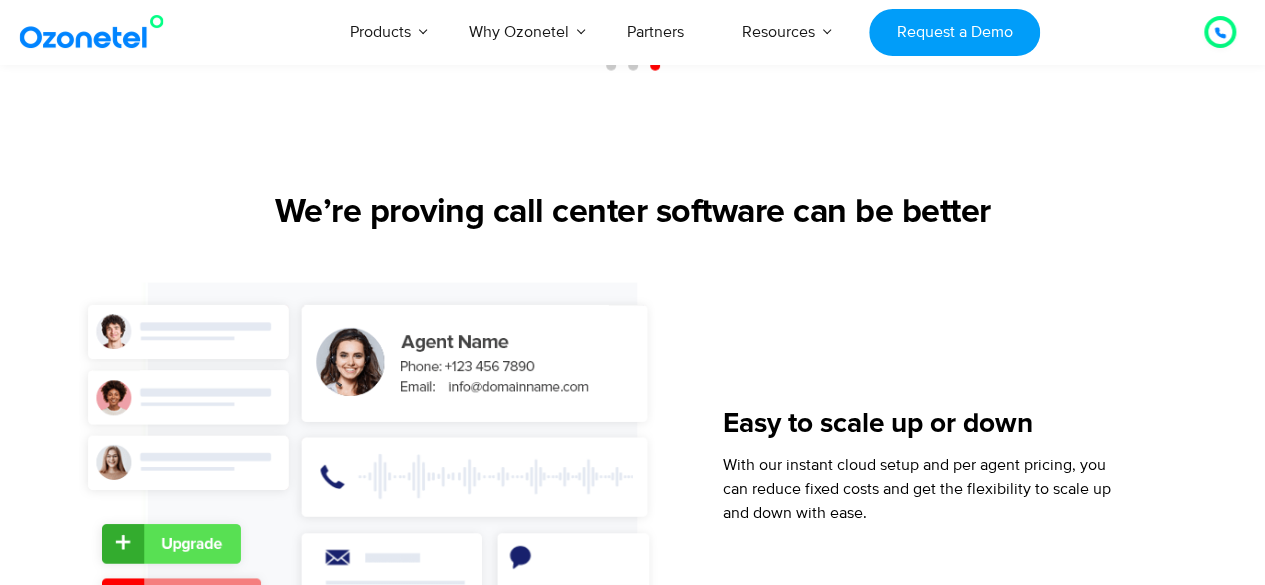 scroll, scrollTop: 2817, scrollLeft: 0, axis: vertical 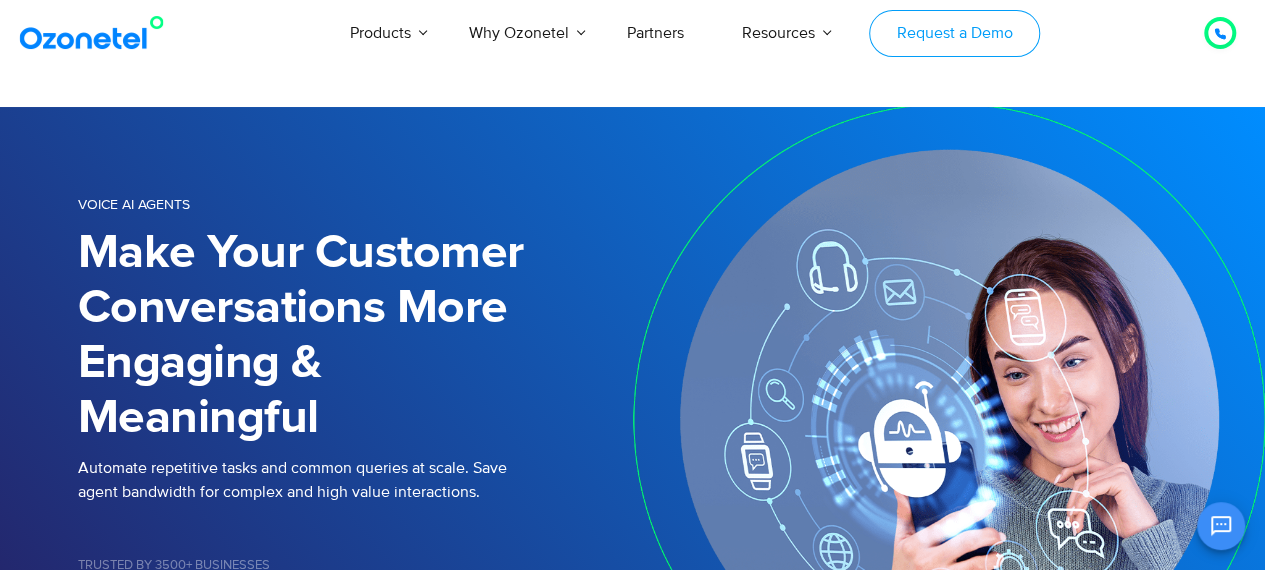 click on "Request a Demo" at bounding box center [954, 33] 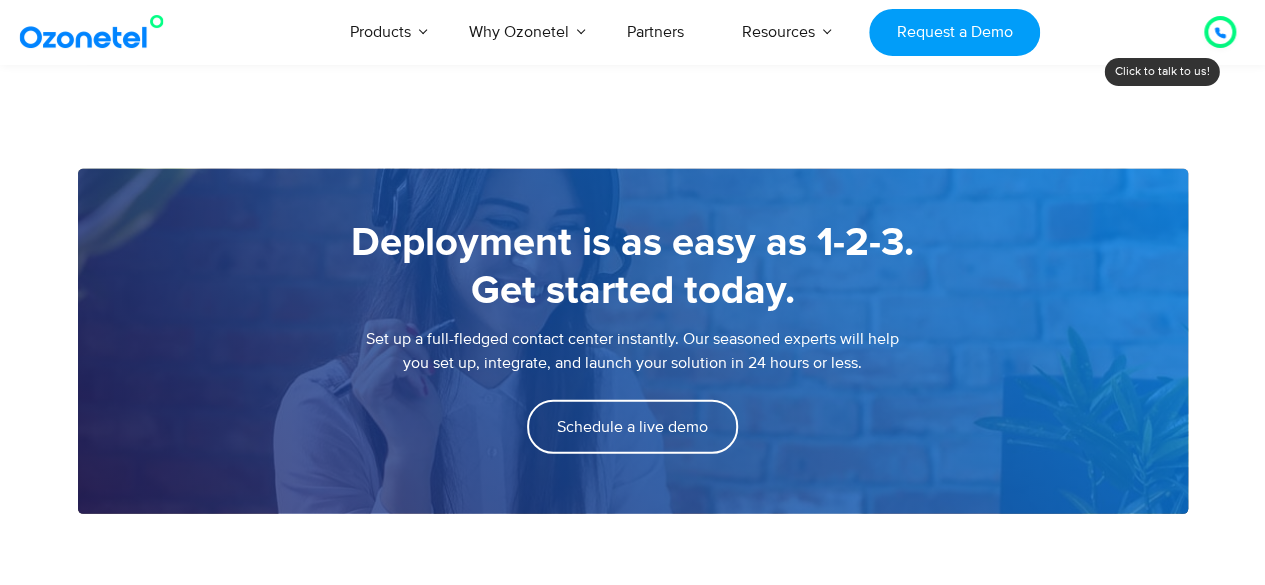 scroll, scrollTop: 3478, scrollLeft: 0, axis: vertical 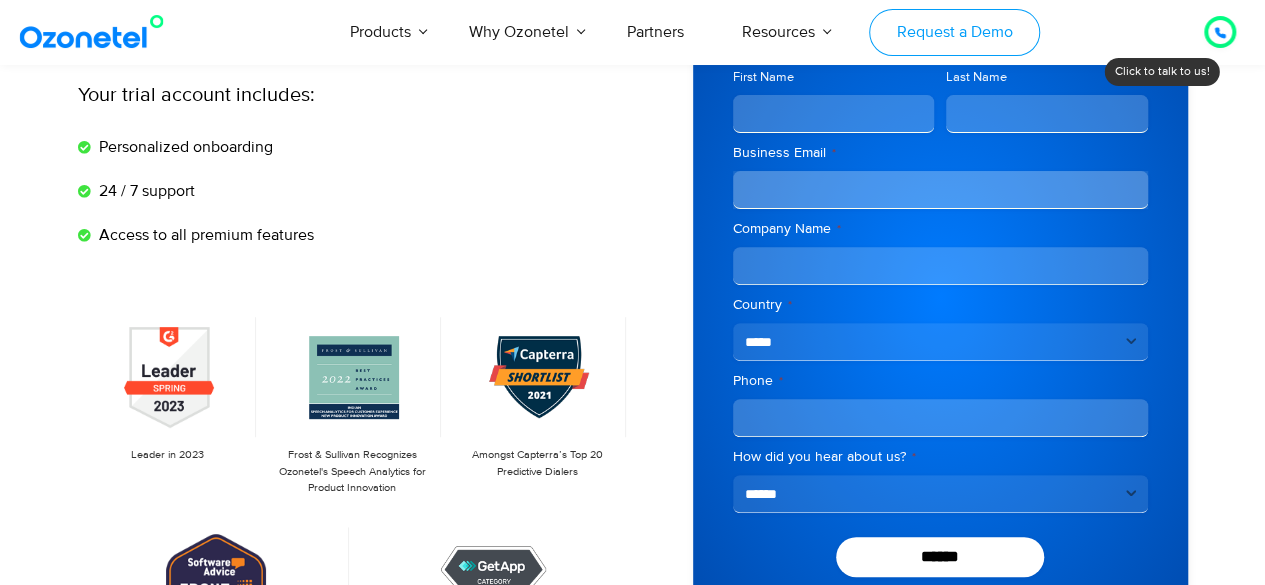 click on "Request a Demo" at bounding box center (954, 32) 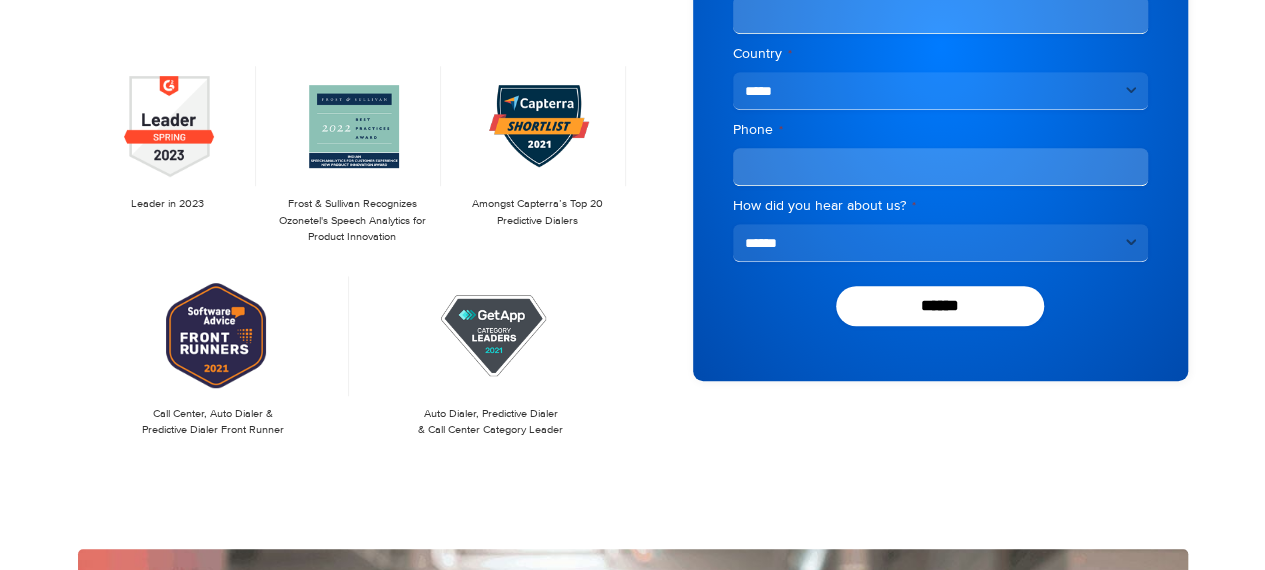 scroll, scrollTop: 741, scrollLeft: 0, axis: vertical 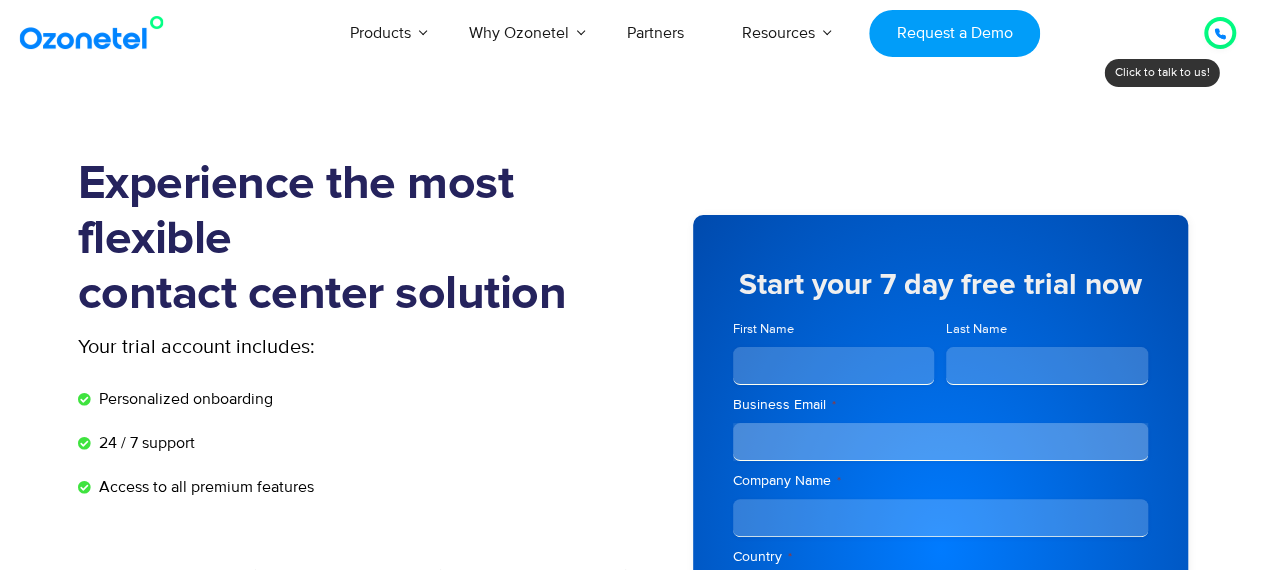 click on "First Name" at bounding box center (834, 366) 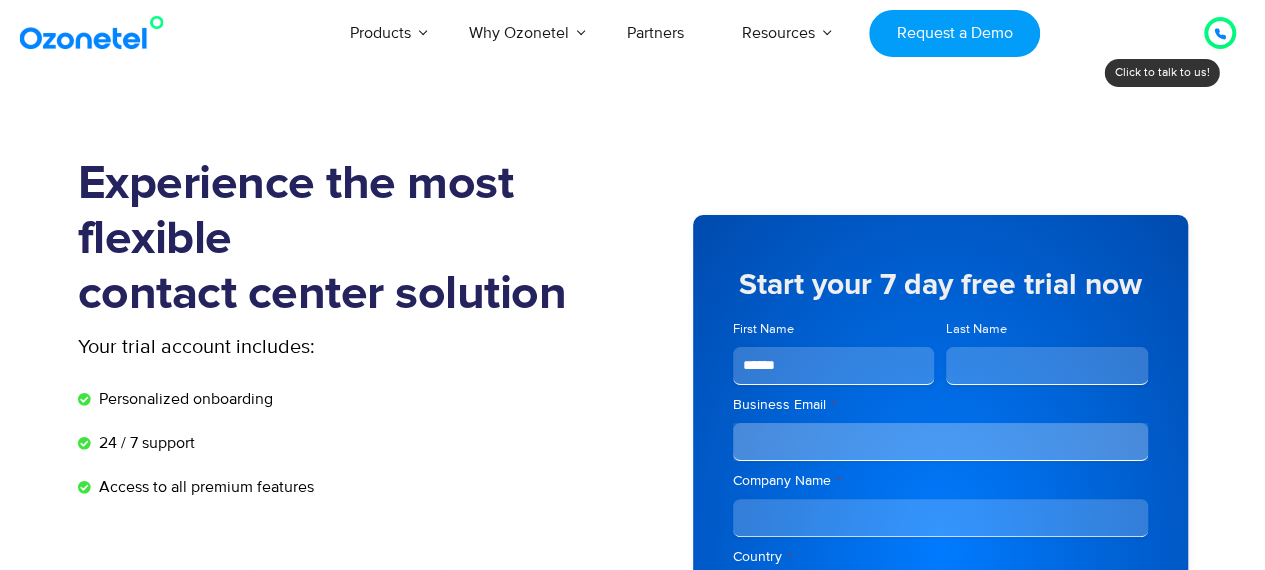 type on "******" 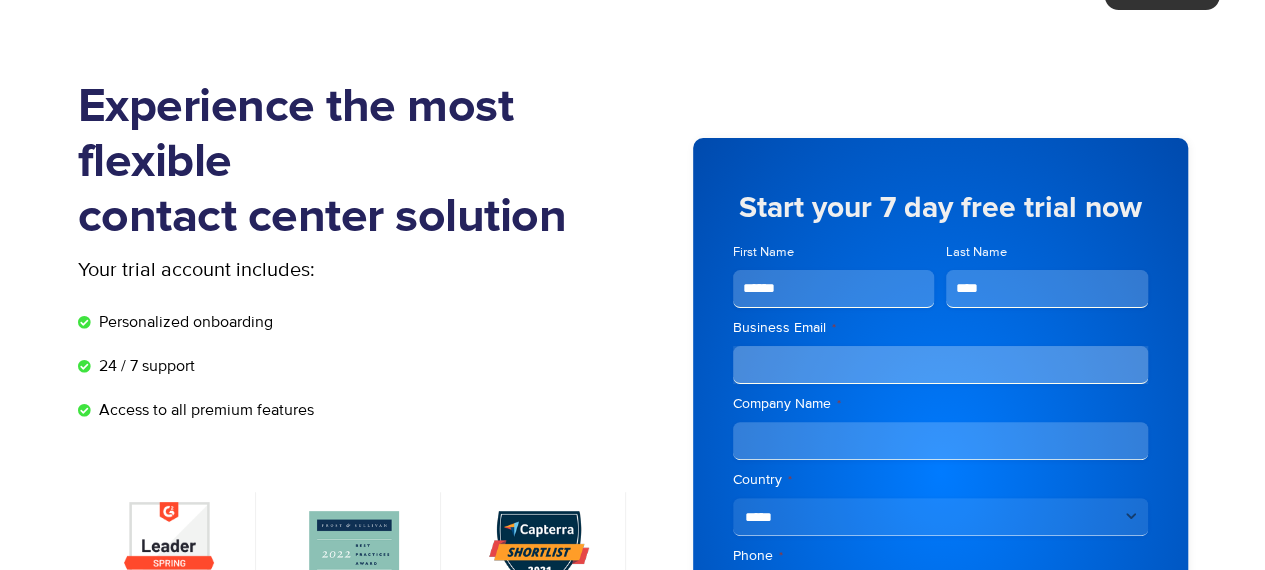 scroll, scrollTop: 78, scrollLeft: 0, axis: vertical 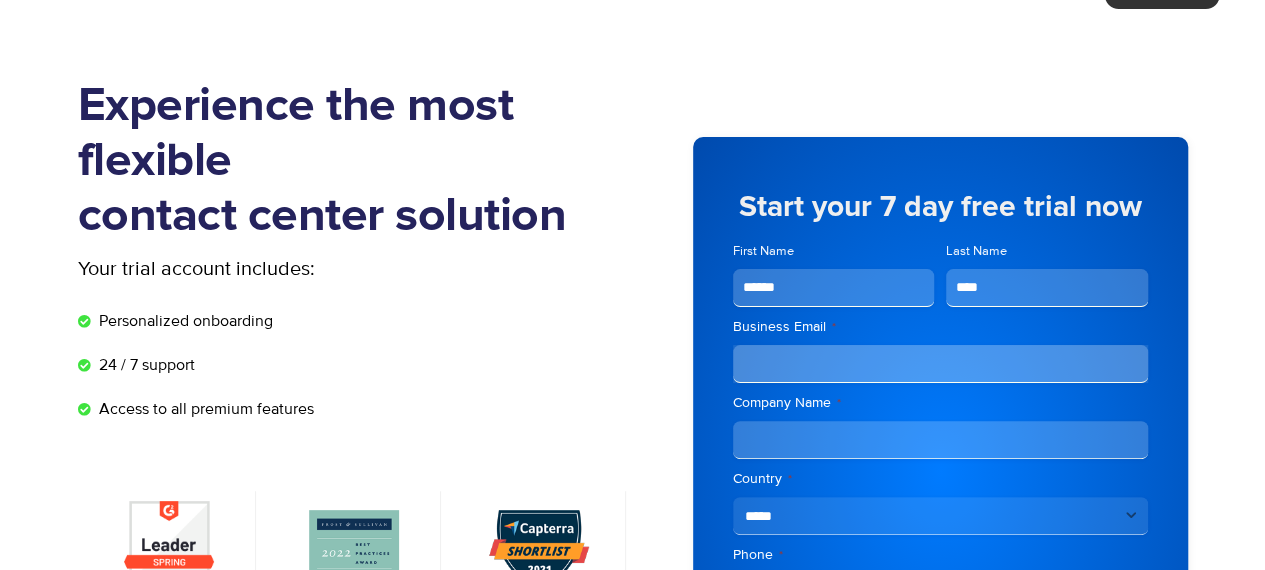 type on "****" 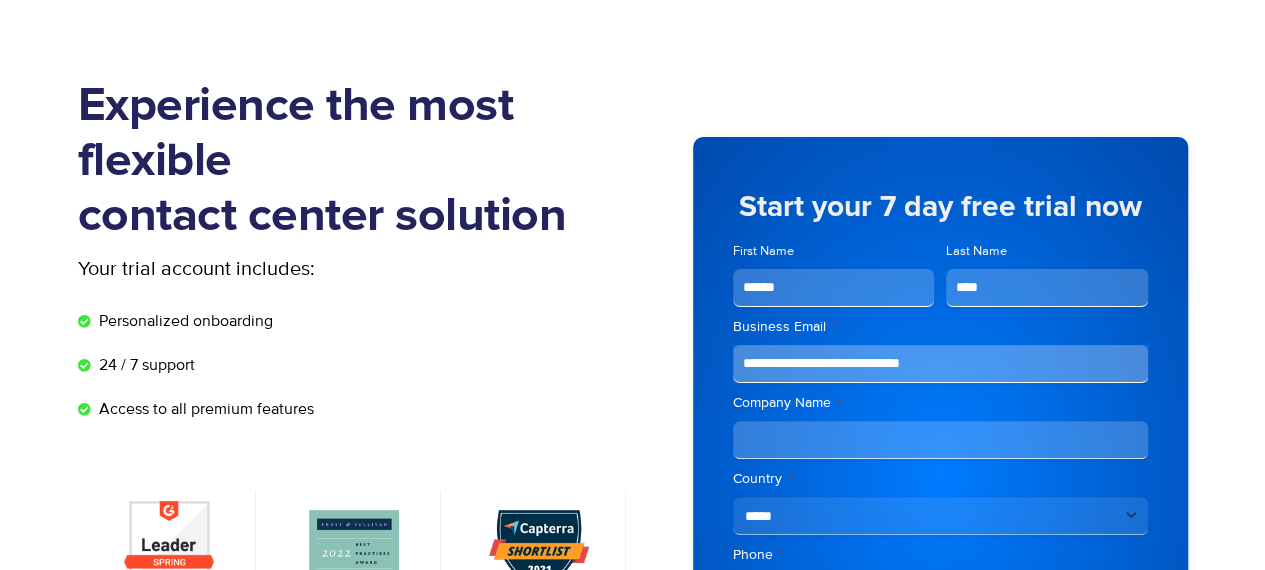 scroll, scrollTop: 78, scrollLeft: 0, axis: vertical 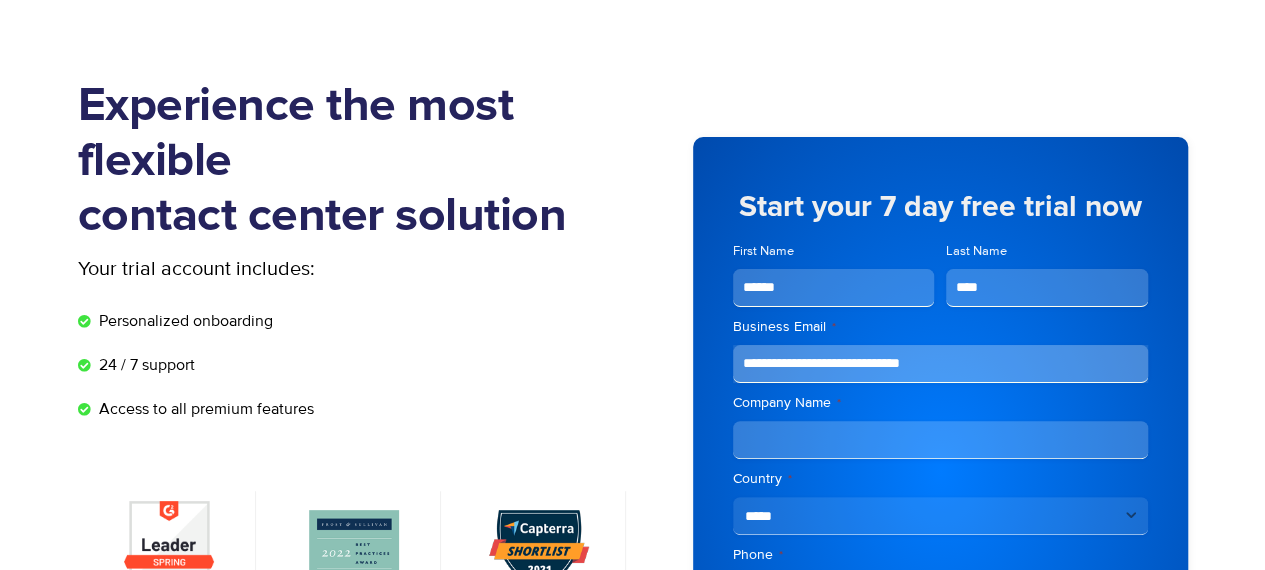 type on "**********" 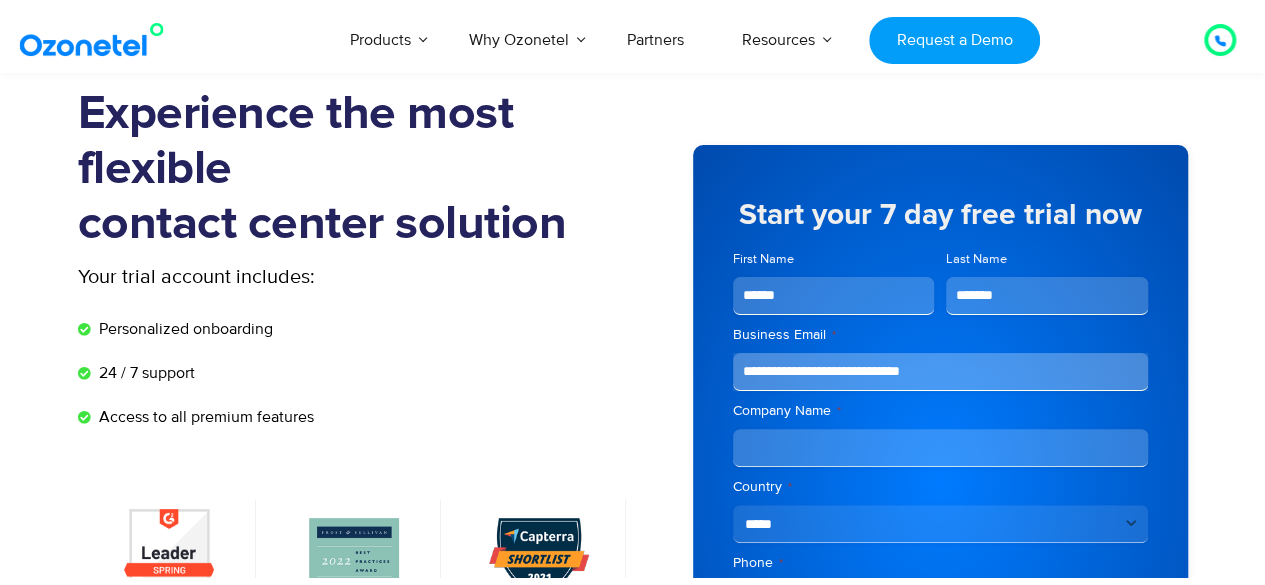 scroll, scrollTop: 196, scrollLeft: 0, axis: vertical 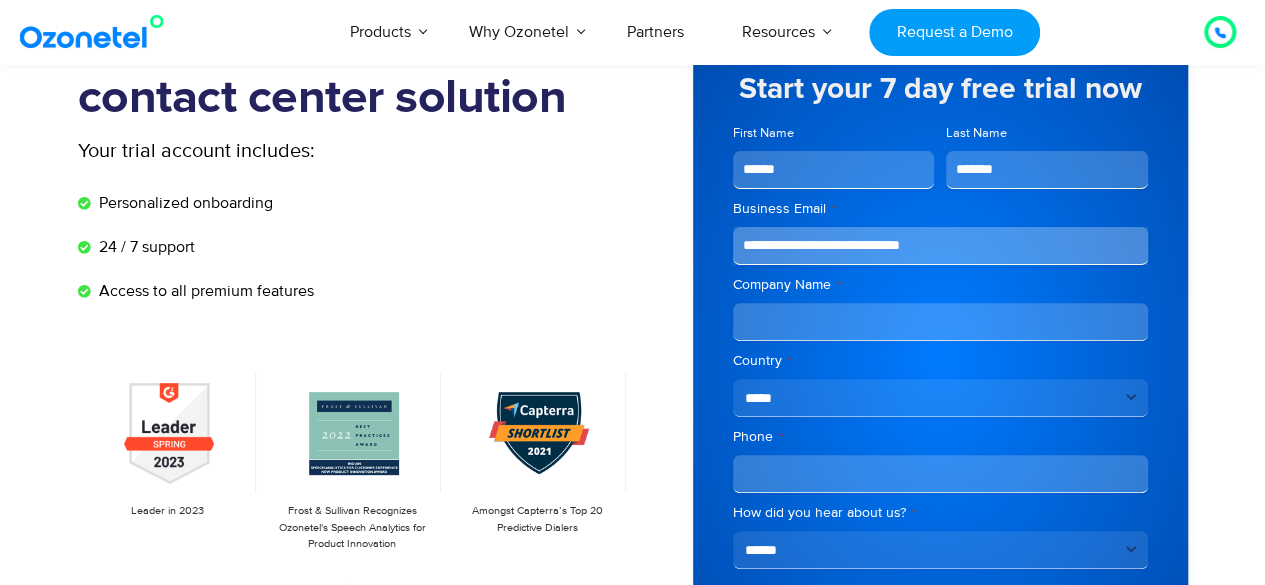 type on "*******" 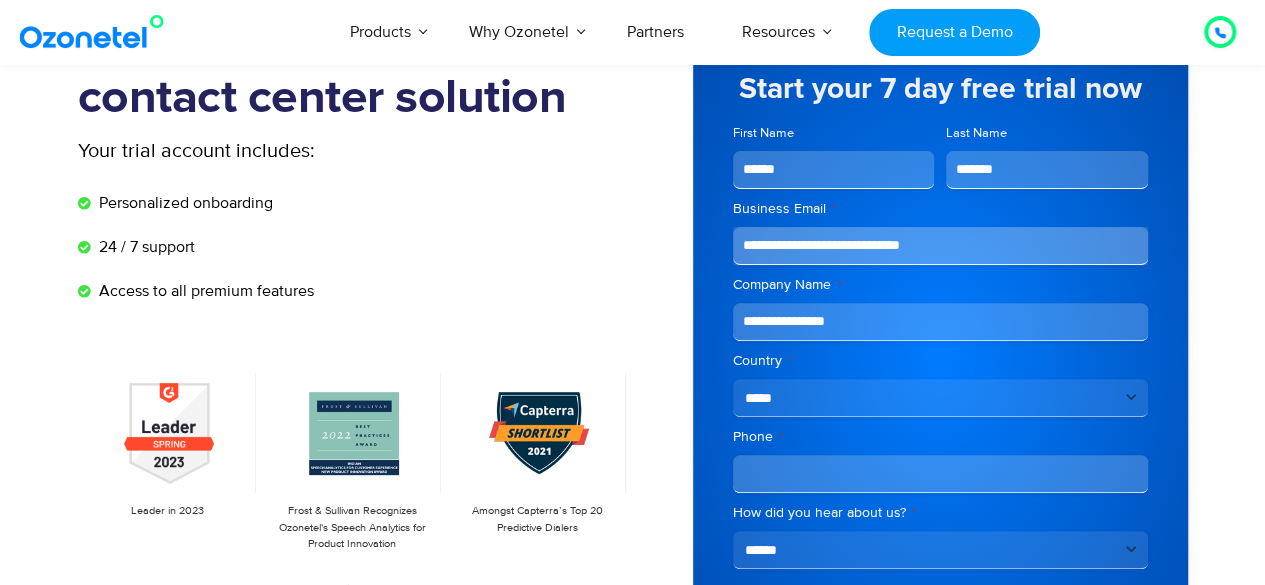 type on "**********" 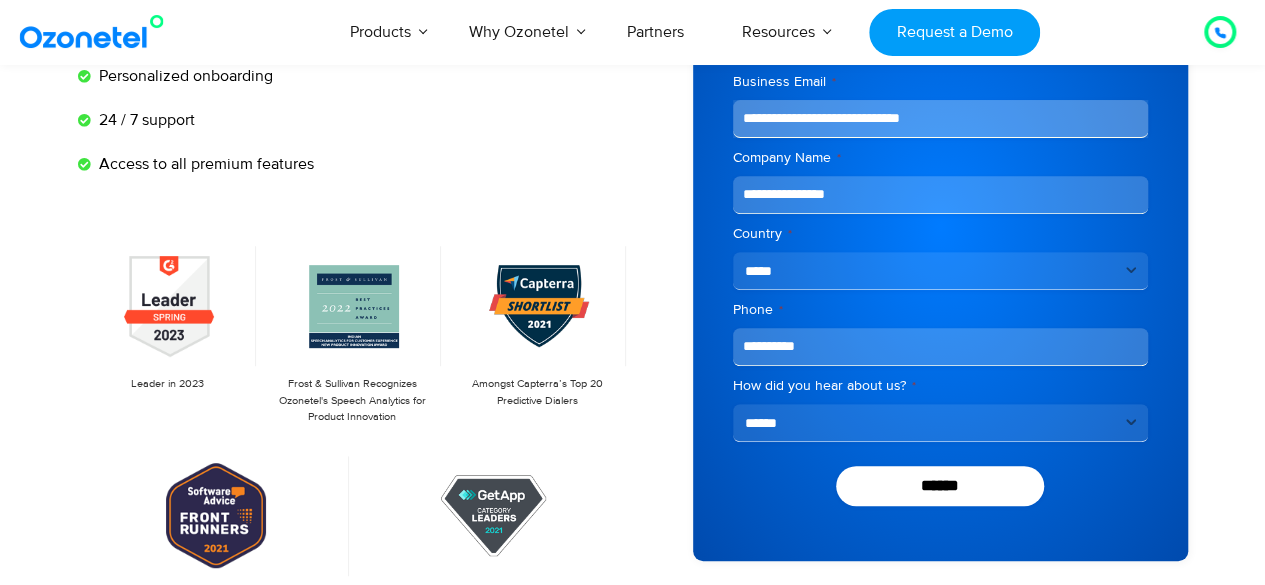 scroll, scrollTop: 325, scrollLeft: 0, axis: vertical 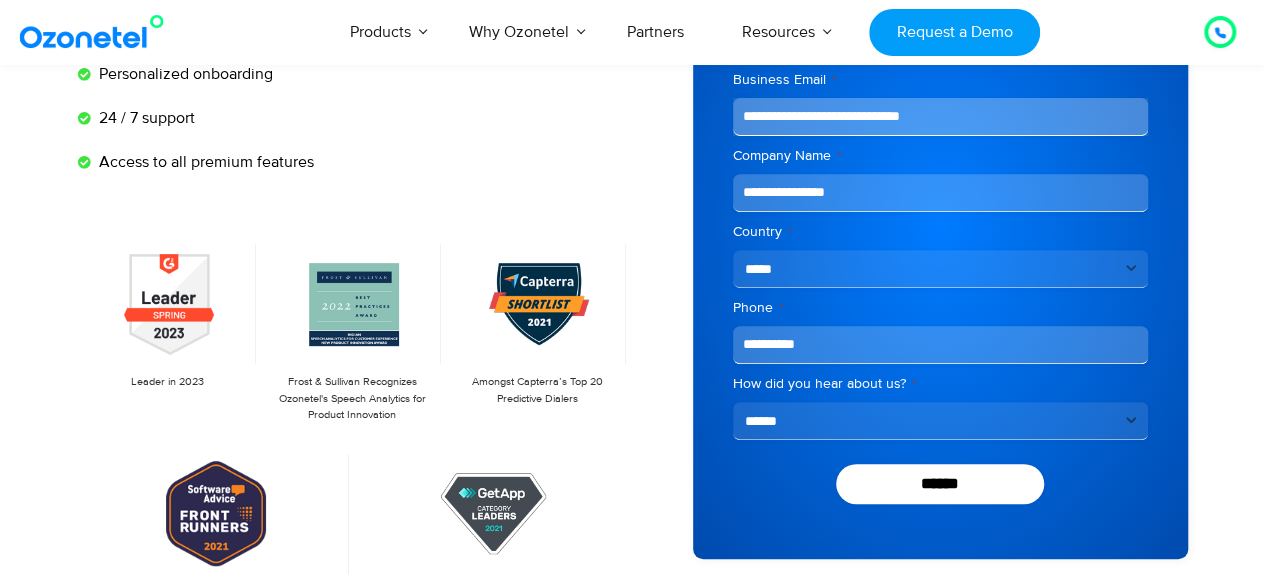 type on "**********" 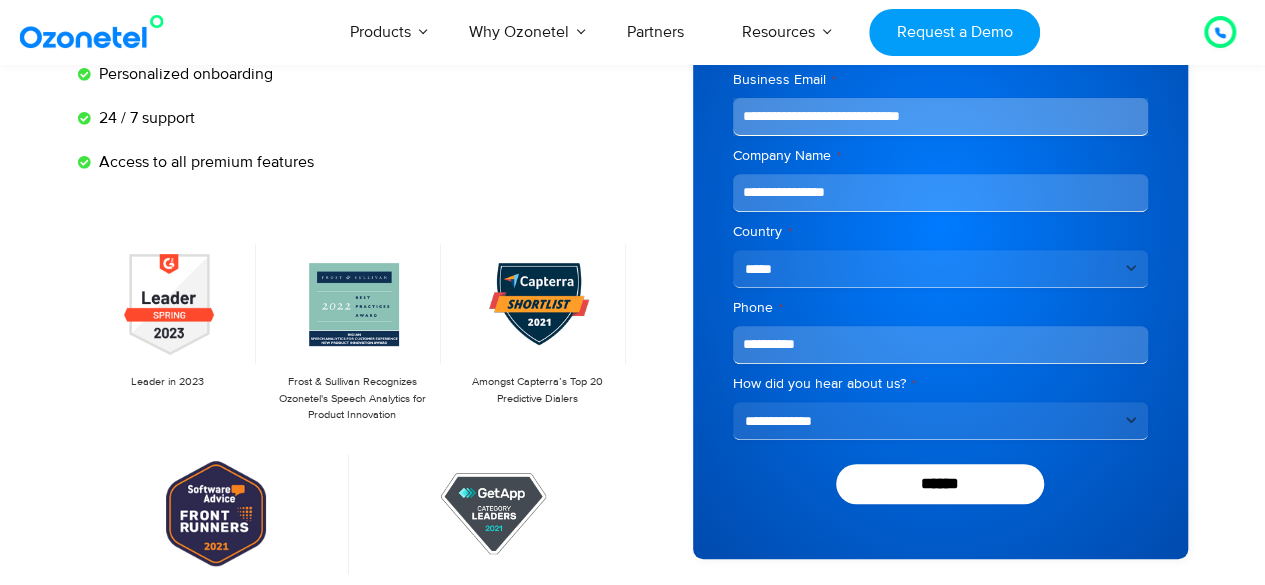 click on "**********" at bounding box center (940, 421) 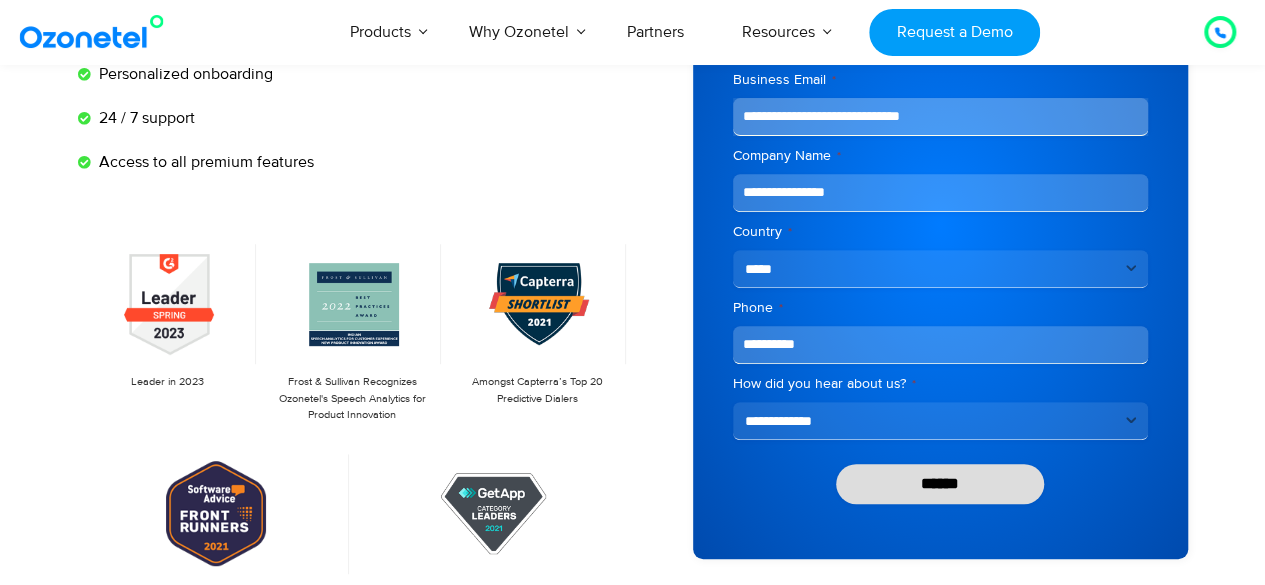 click on "******" at bounding box center (940, 484) 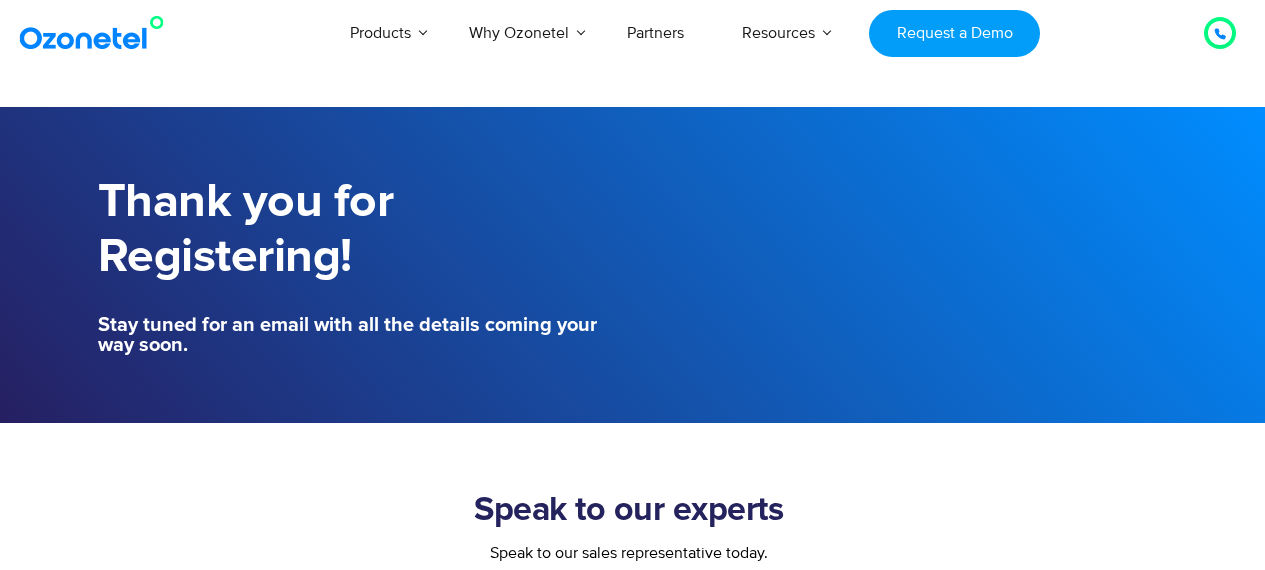 scroll, scrollTop: 0, scrollLeft: 0, axis: both 